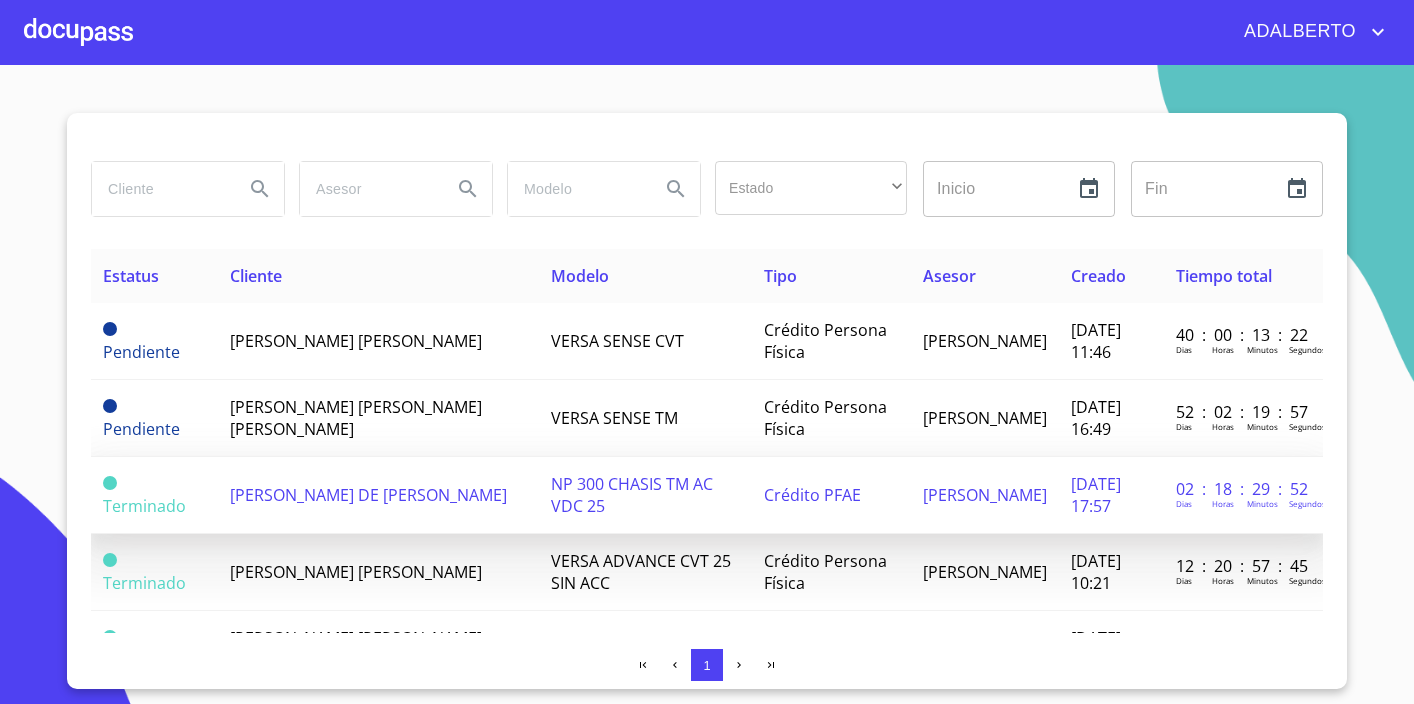 scroll, scrollTop: 0, scrollLeft: 0, axis: both 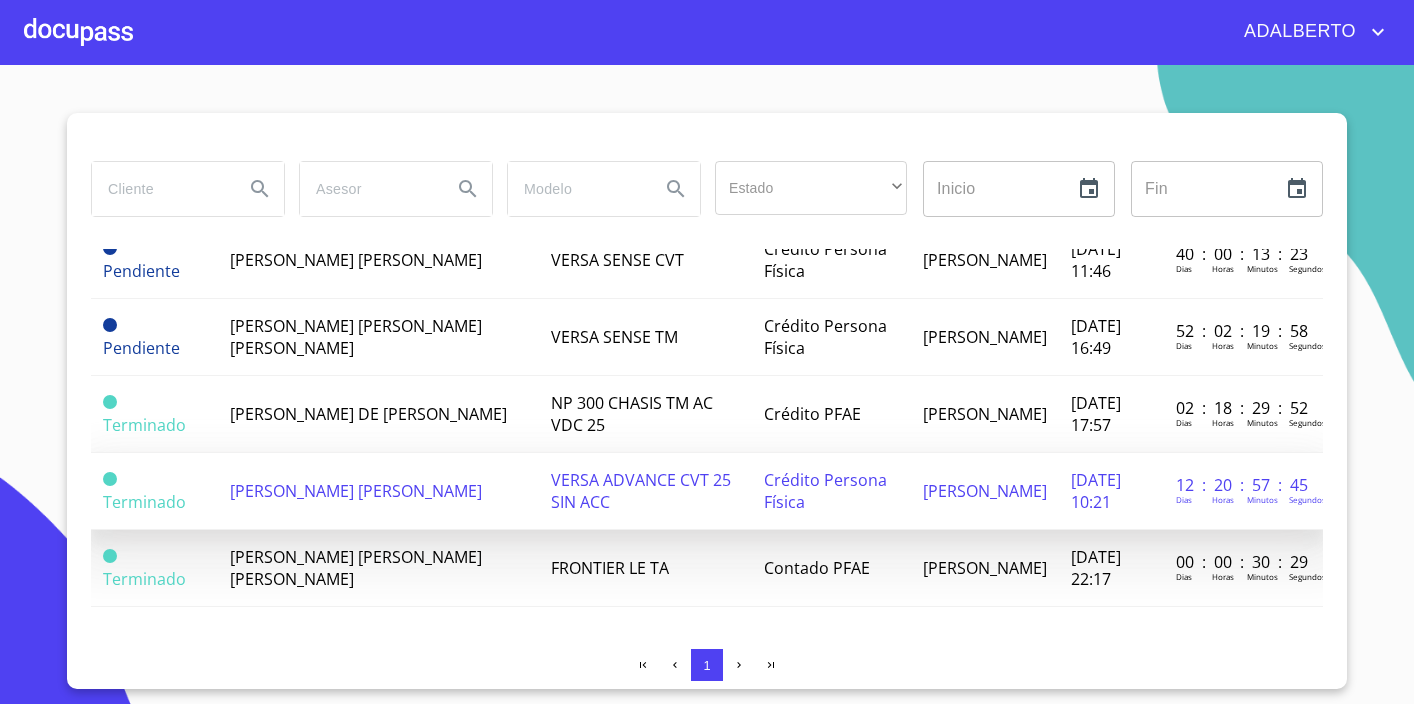 click on "[PERSON_NAME] [PERSON_NAME]" at bounding box center (356, 491) 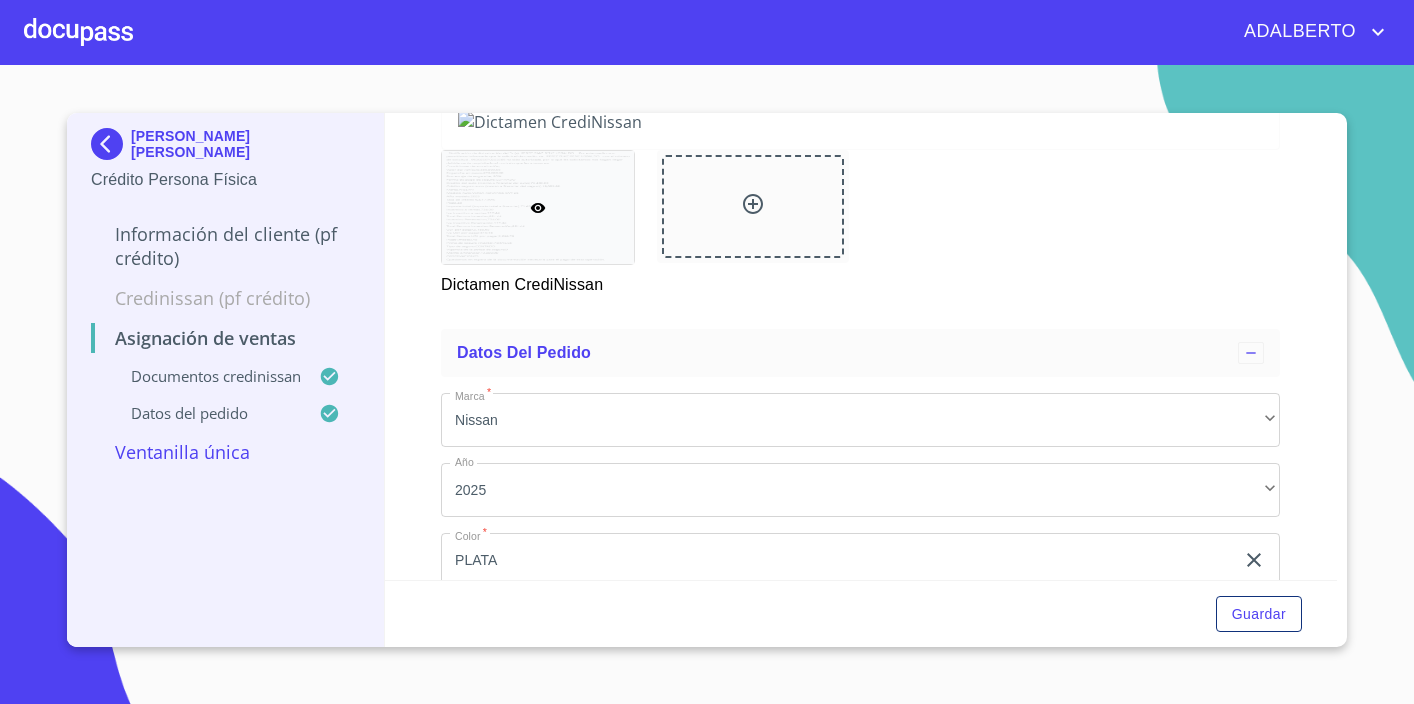 scroll, scrollTop: 290, scrollLeft: 0, axis: vertical 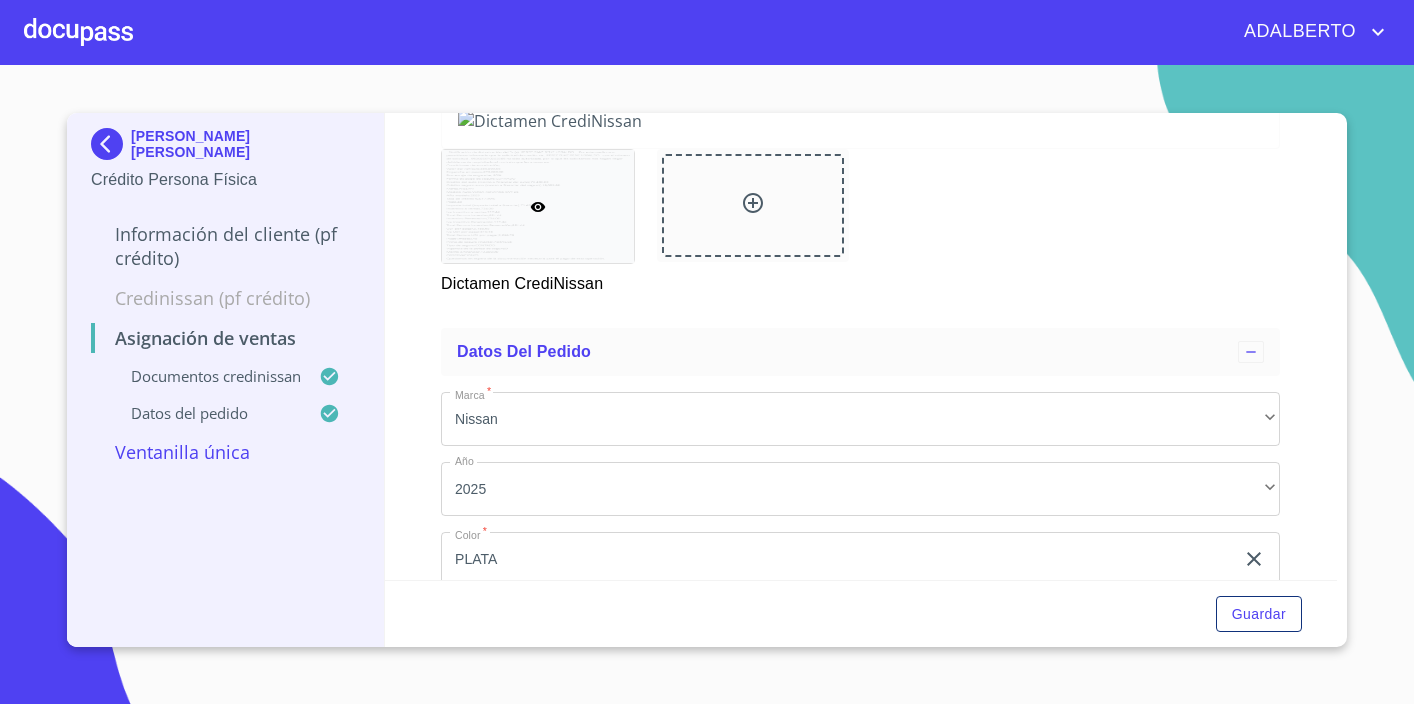 click on "Documentos CrediNissan" at bounding box center [205, 376] 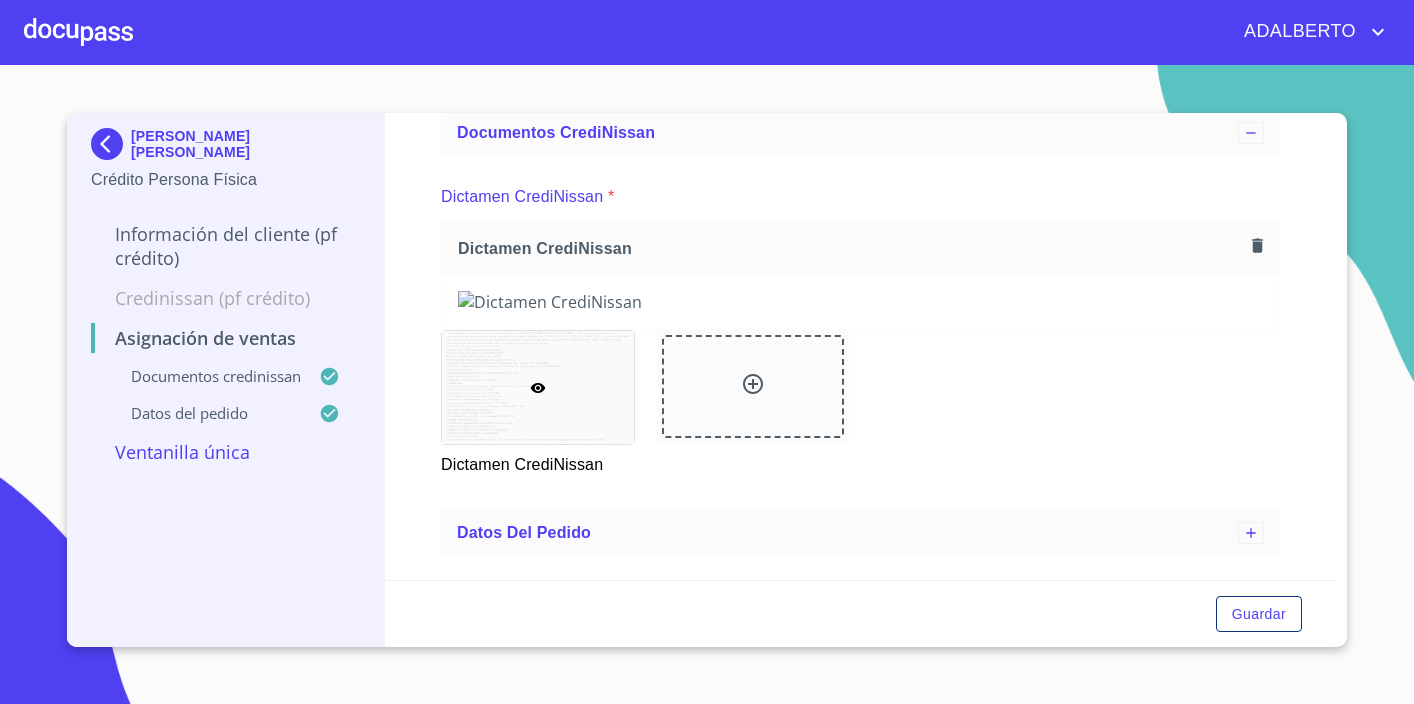 click on "Documentos CrediNissan" at bounding box center (205, 376) 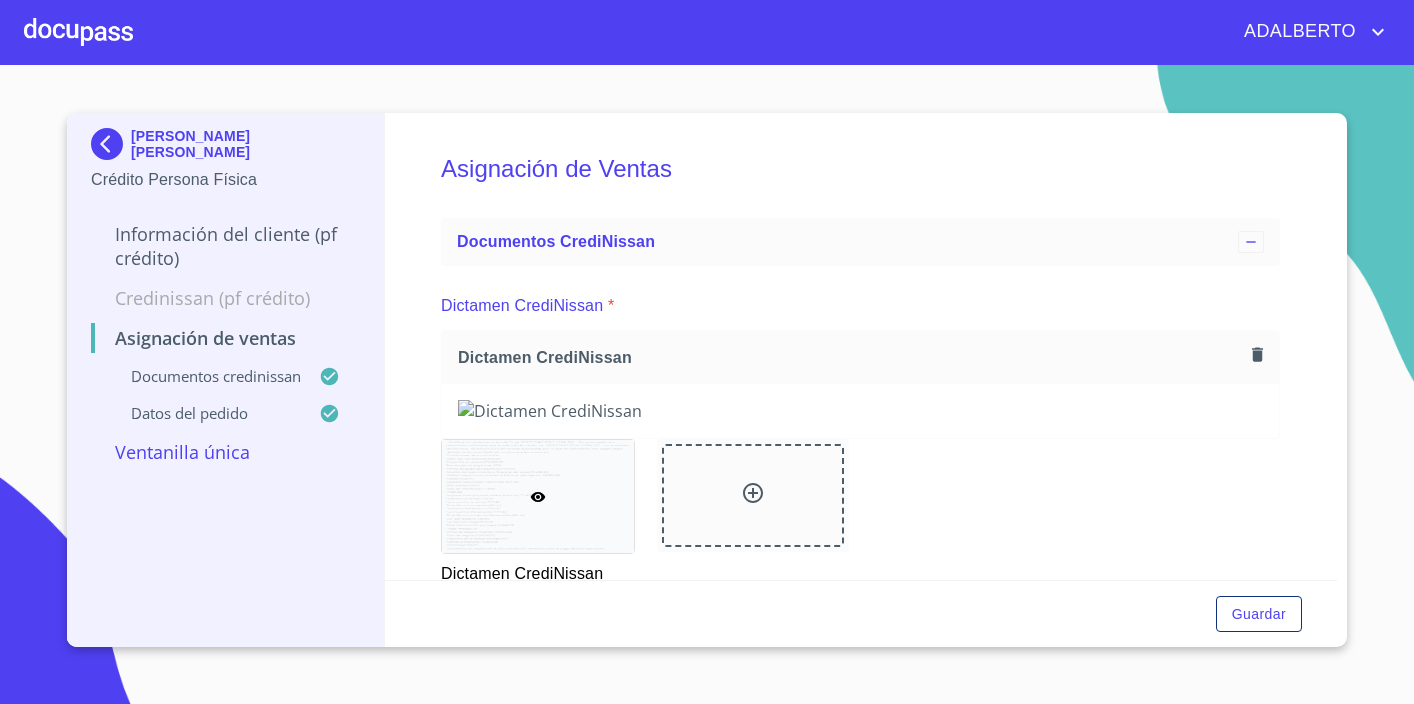scroll, scrollTop: 982, scrollLeft: 0, axis: vertical 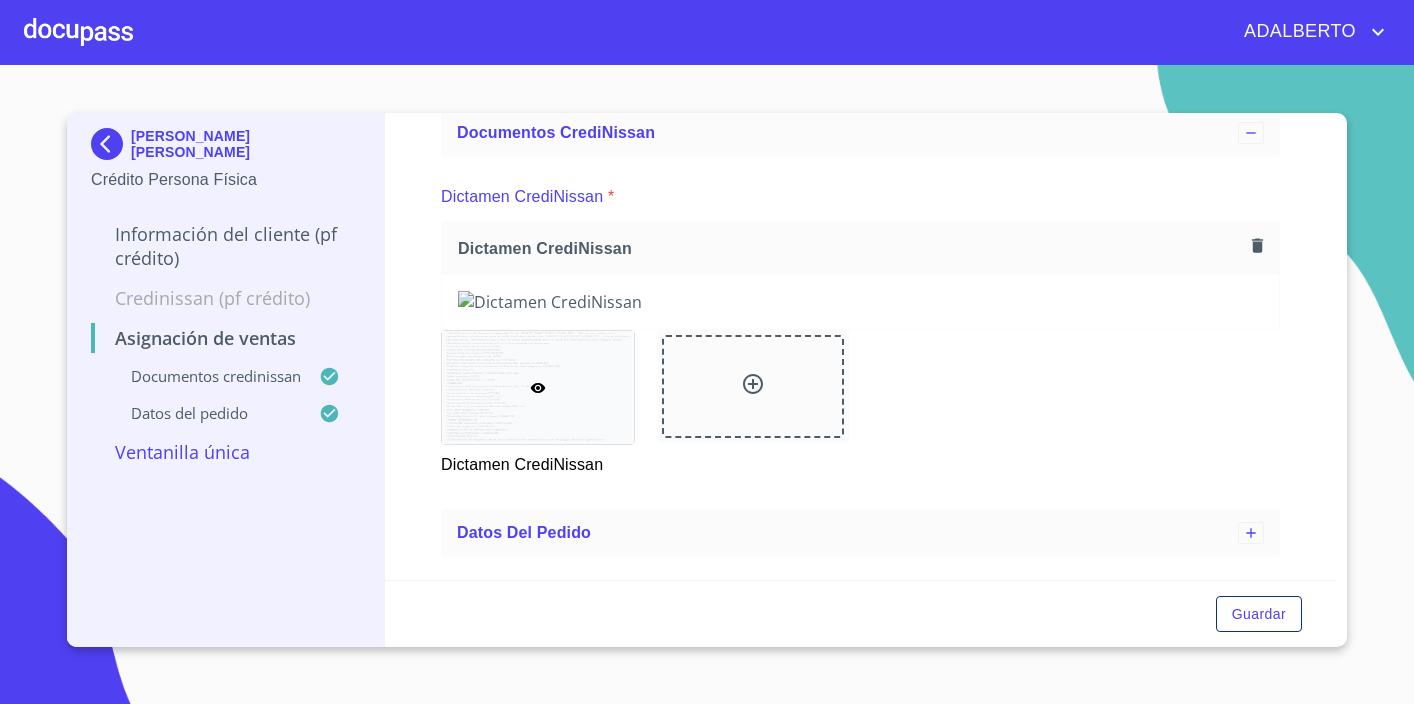 click on "[PERSON_NAME] [PERSON_NAME]" at bounding box center [245, 144] 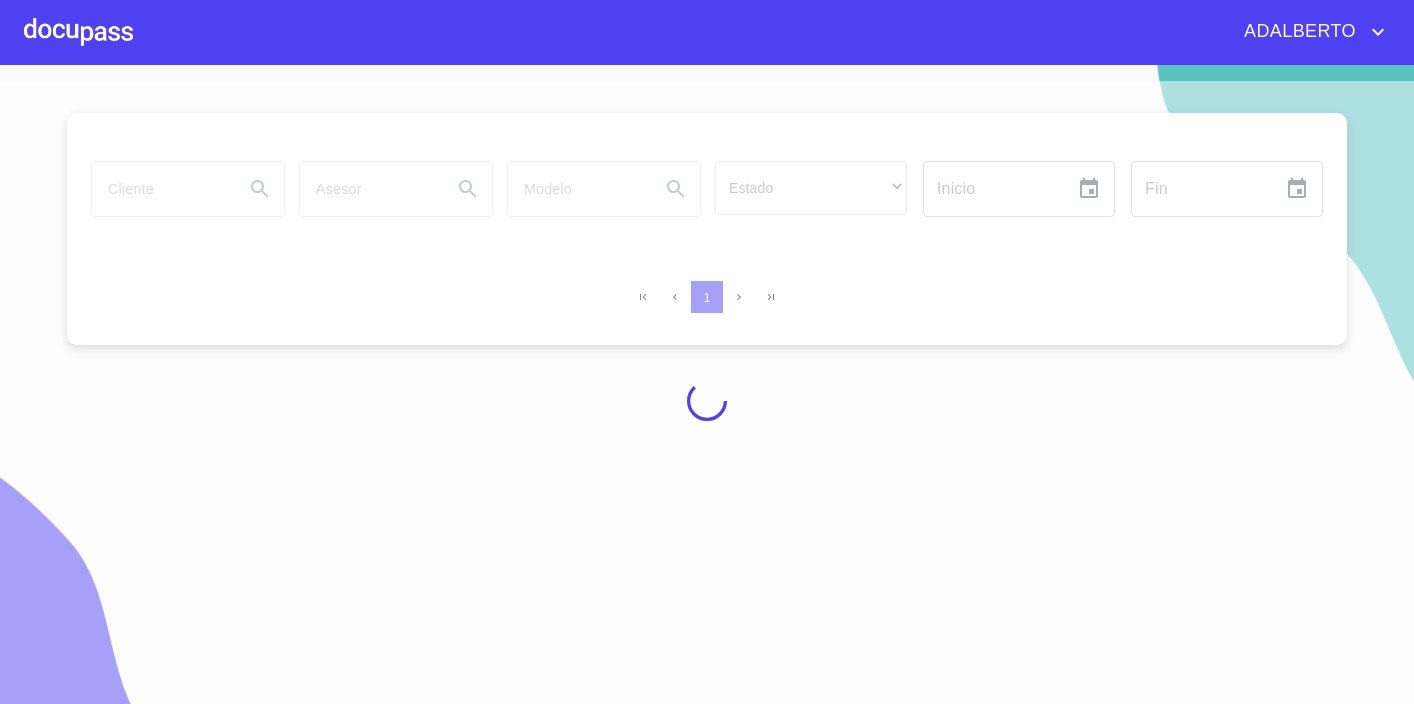 click on "ADALBERTO" at bounding box center [1297, 32] 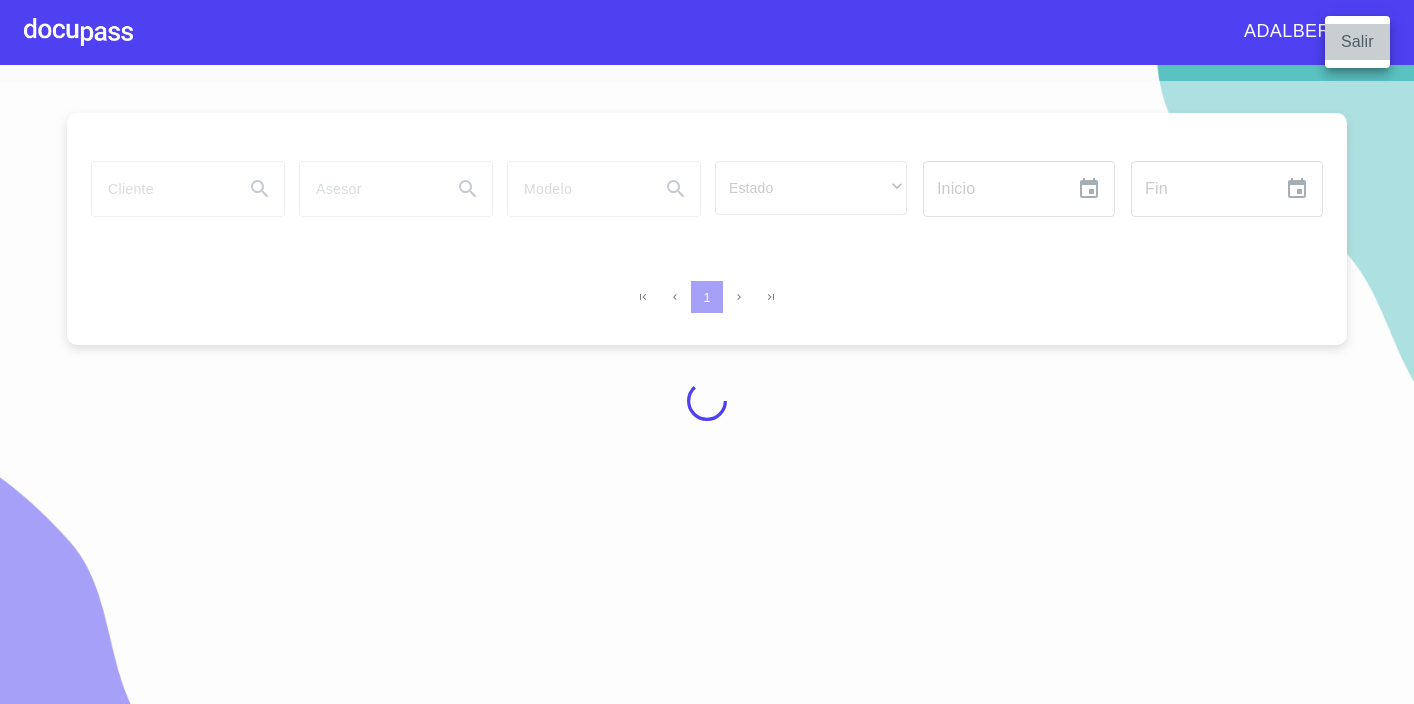 click on "Salir" at bounding box center (1357, 42) 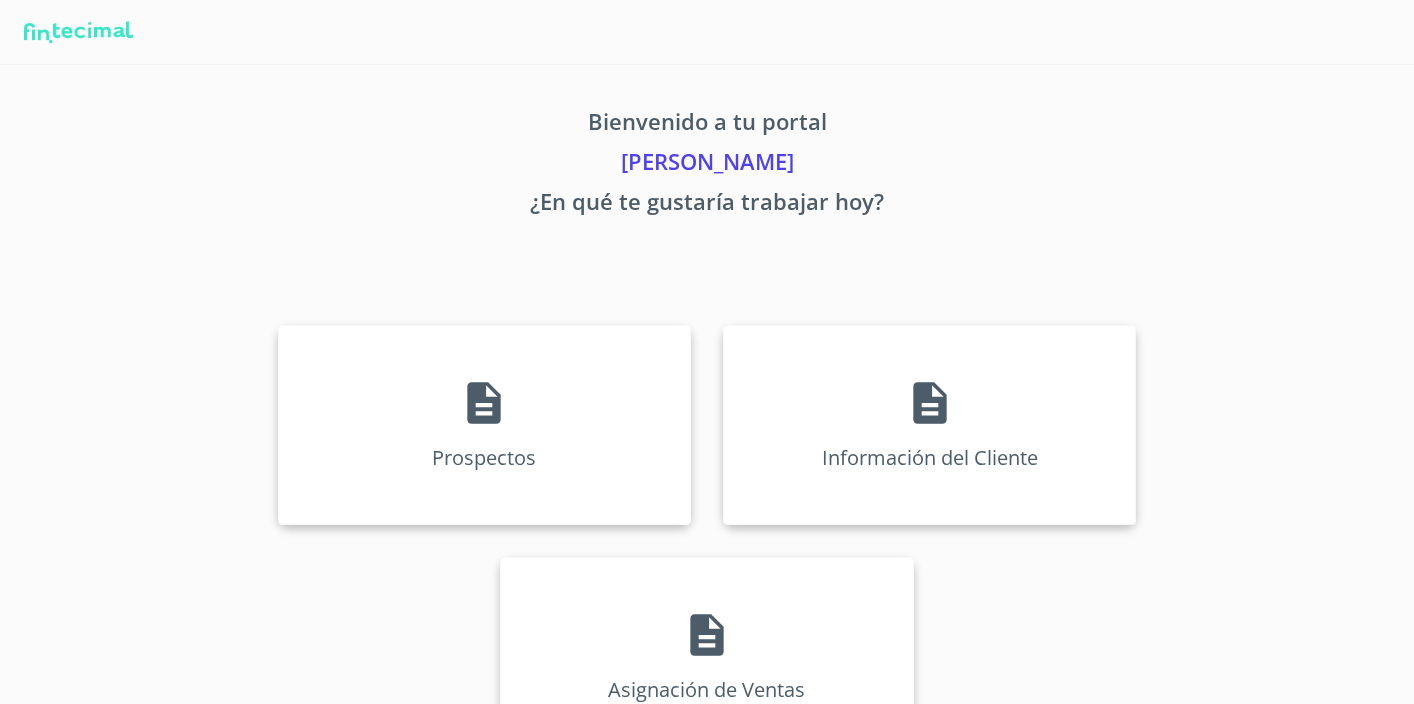 scroll, scrollTop: 0, scrollLeft: 0, axis: both 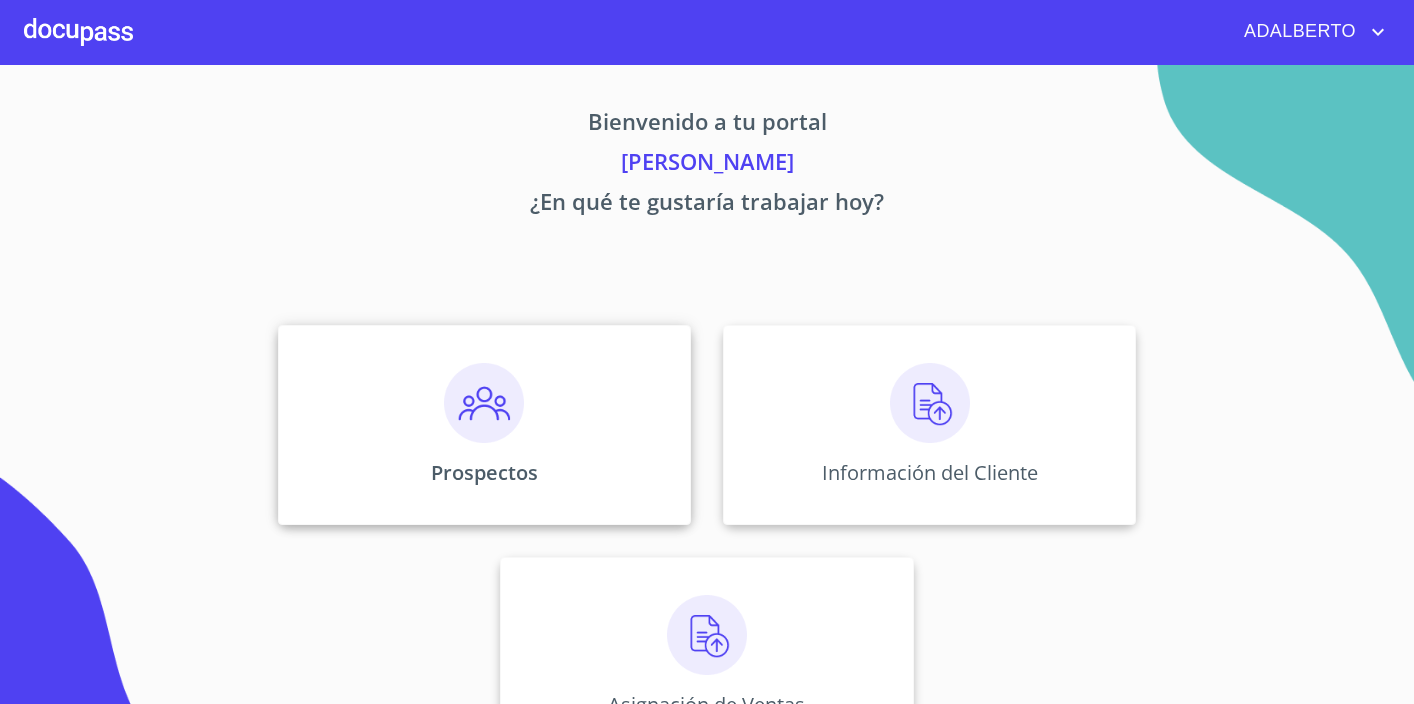 click at bounding box center (484, 403) 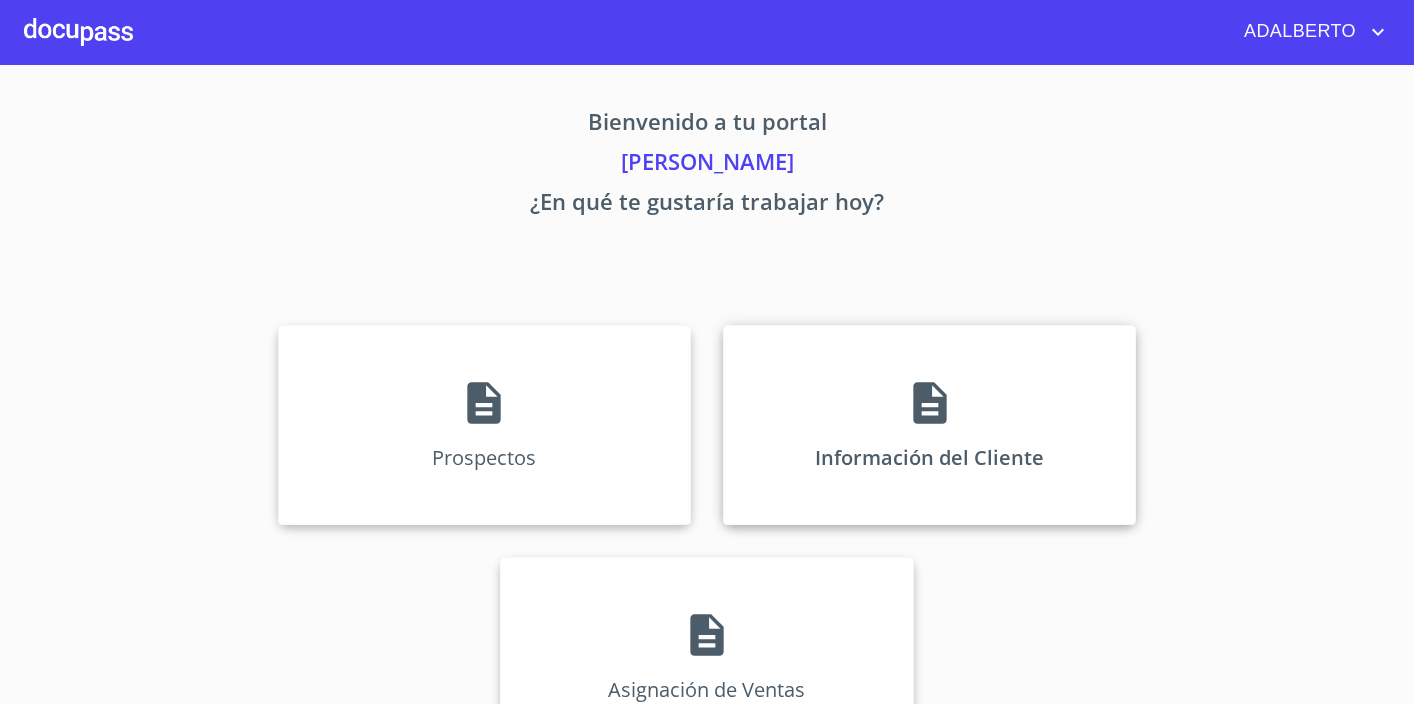 click 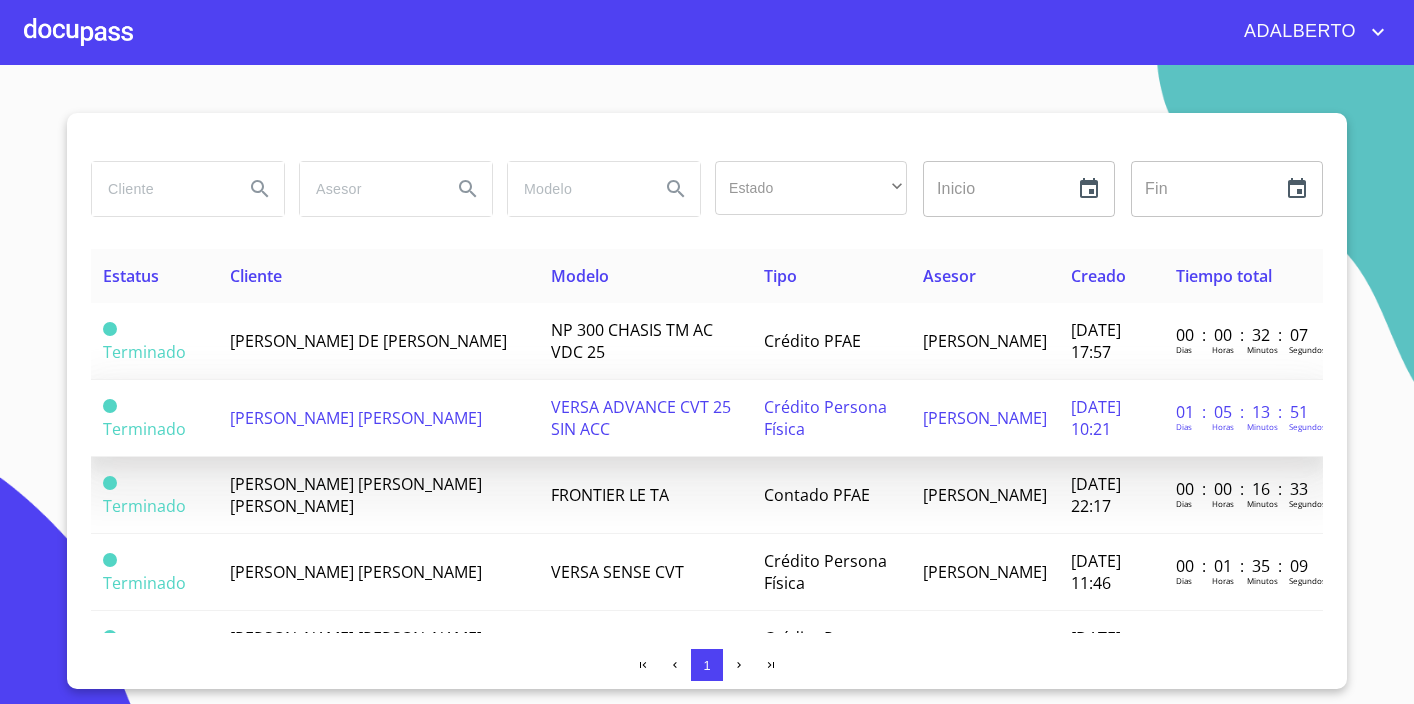 click on "[PERSON_NAME] [PERSON_NAME]" at bounding box center (356, 418) 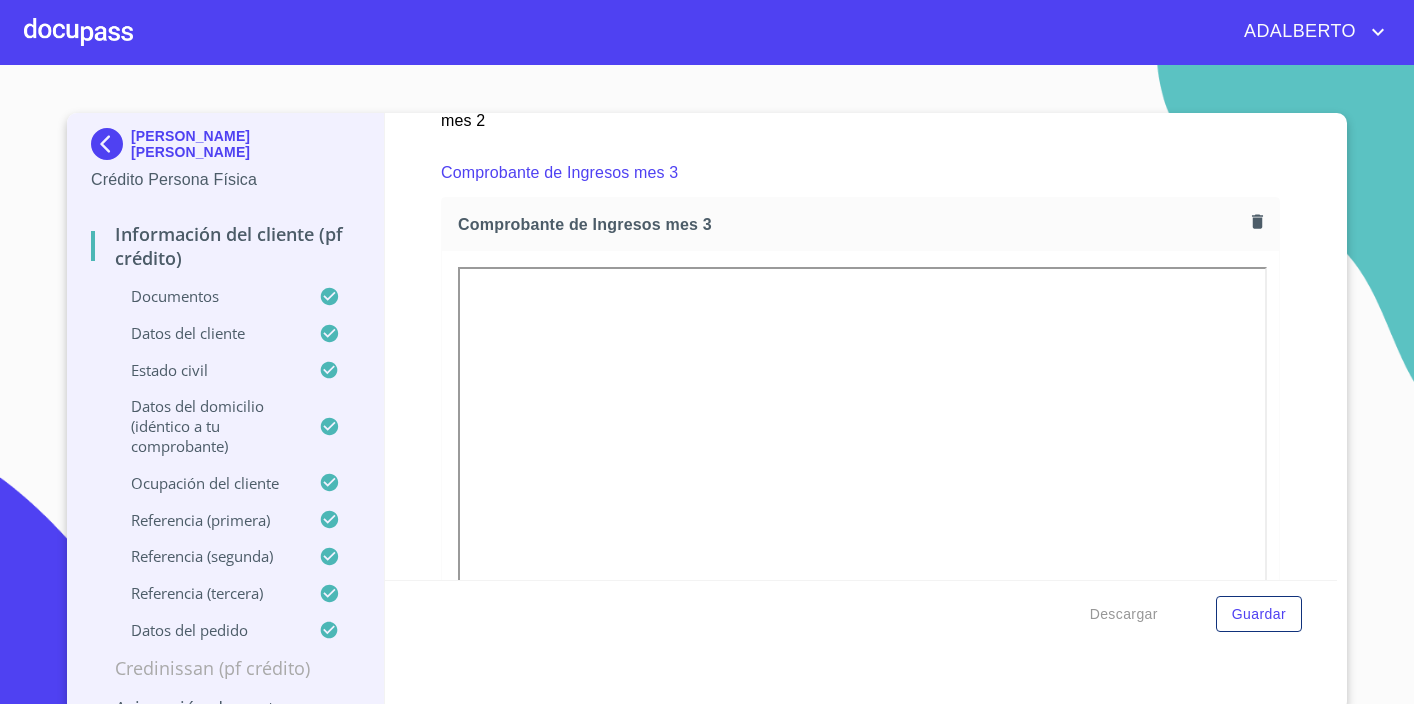 scroll, scrollTop: 3634, scrollLeft: 0, axis: vertical 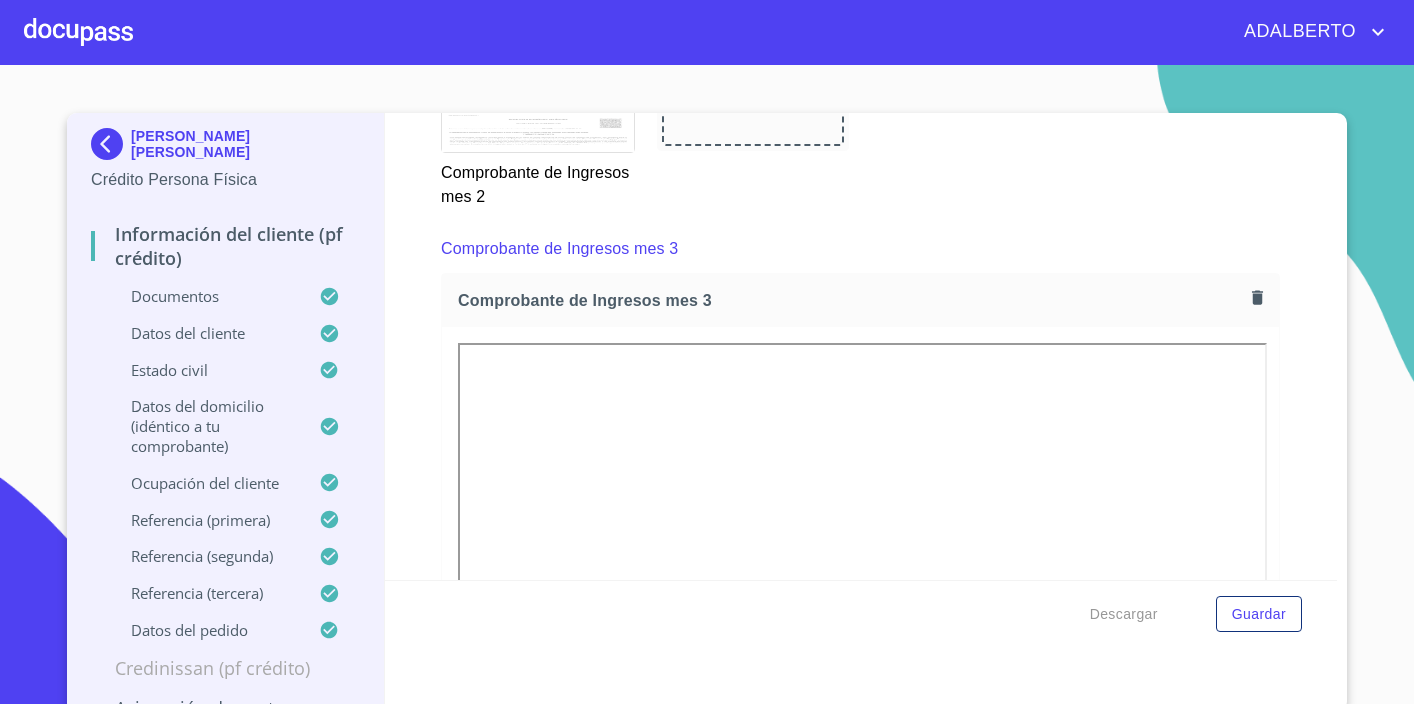 click 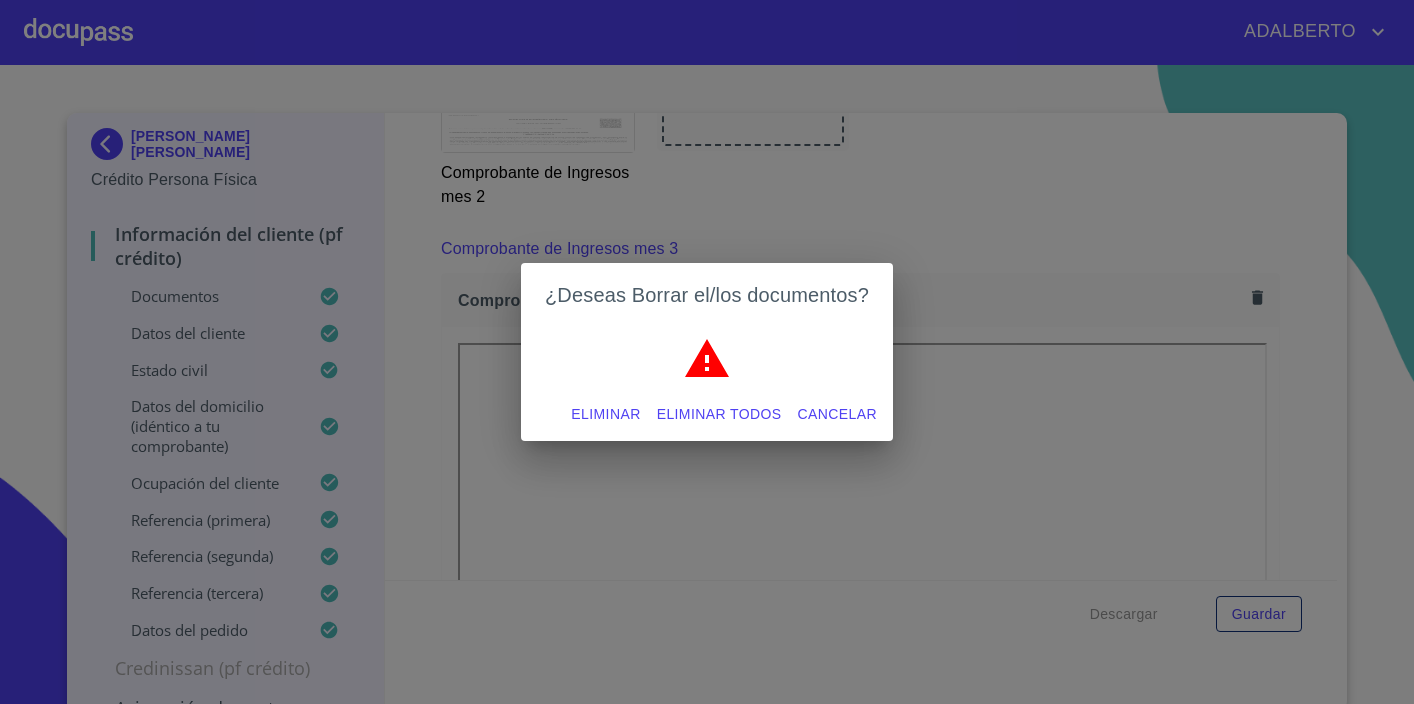click on "Eliminar" at bounding box center [605, 414] 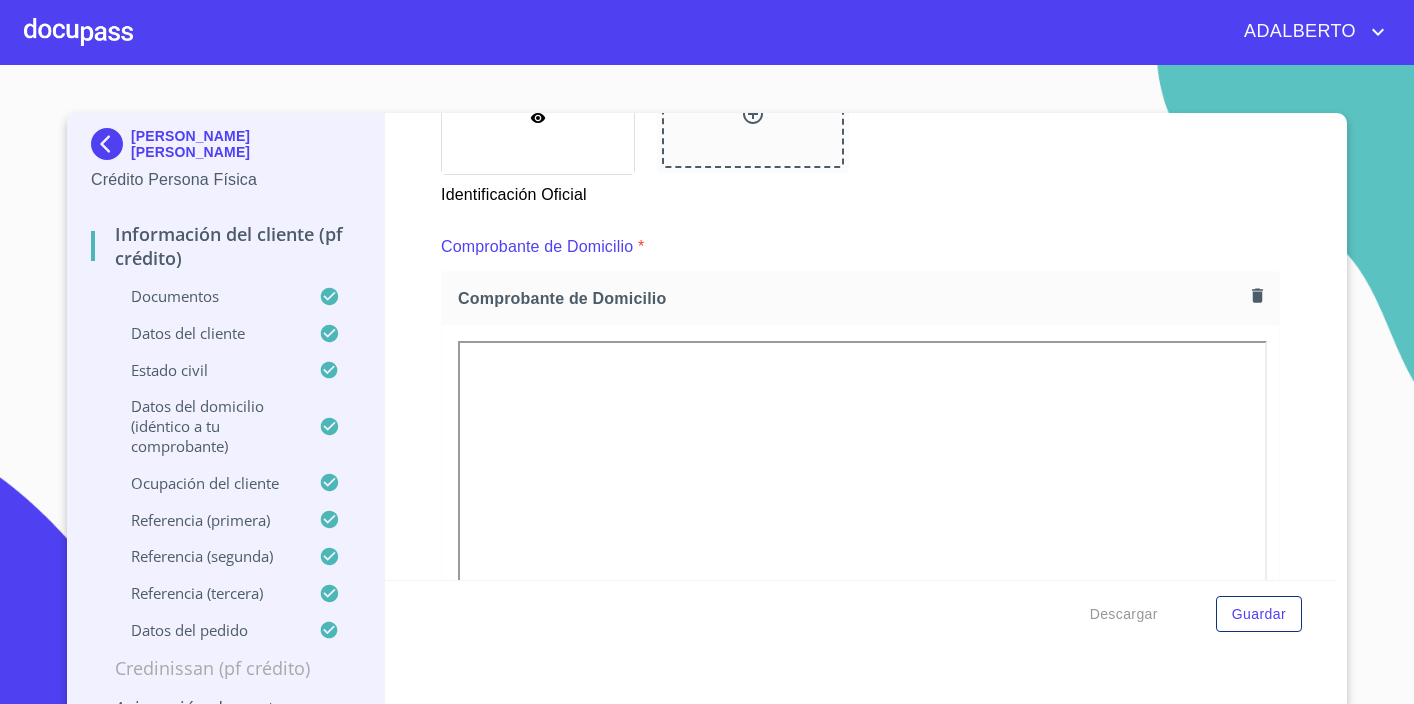 scroll, scrollTop: 969, scrollLeft: 0, axis: vertical 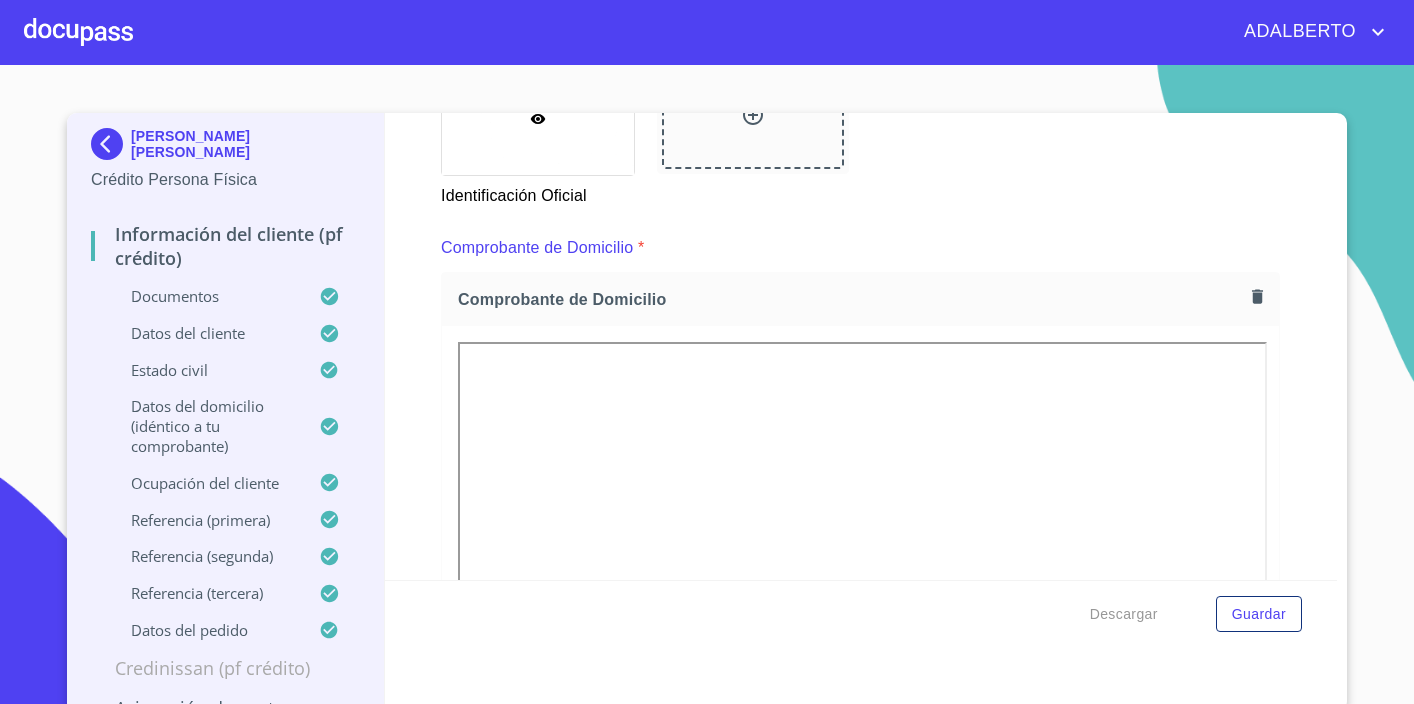 click 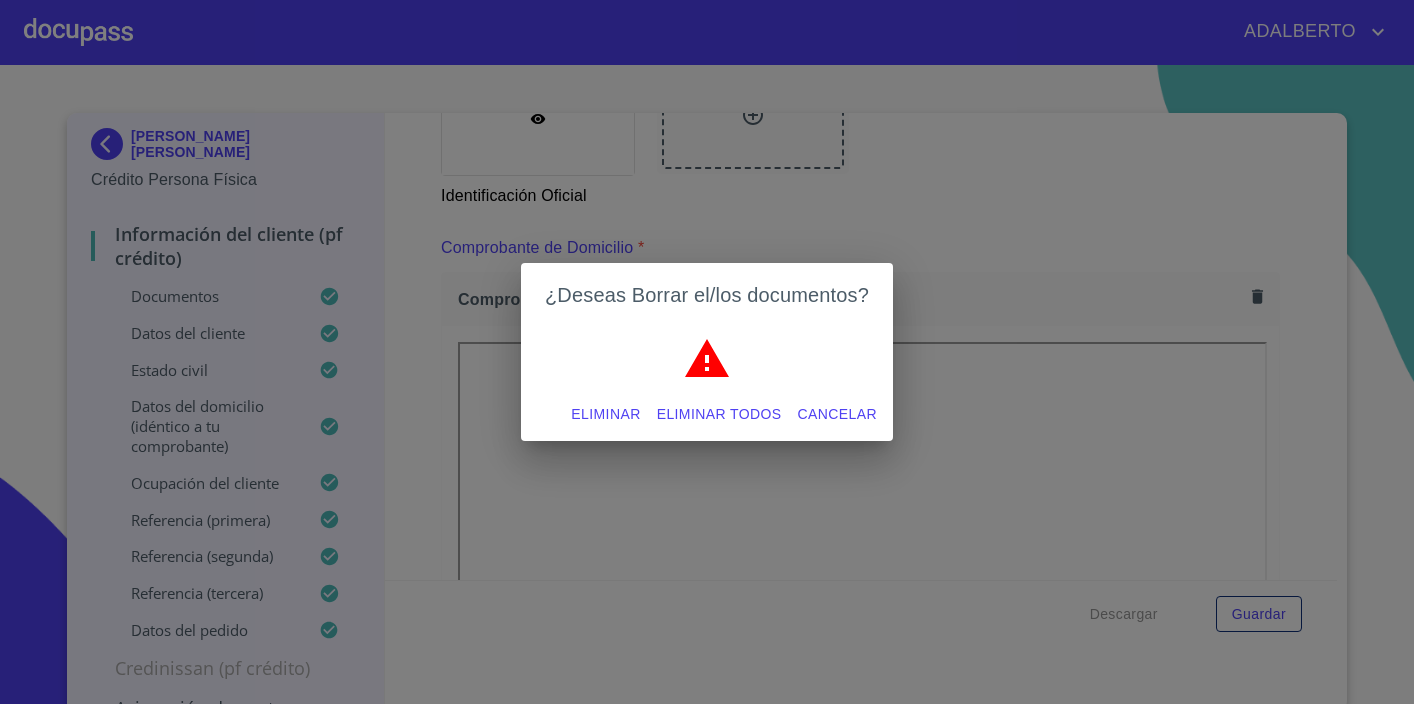 click on "Eliminar" at bounding box center [605, 414] 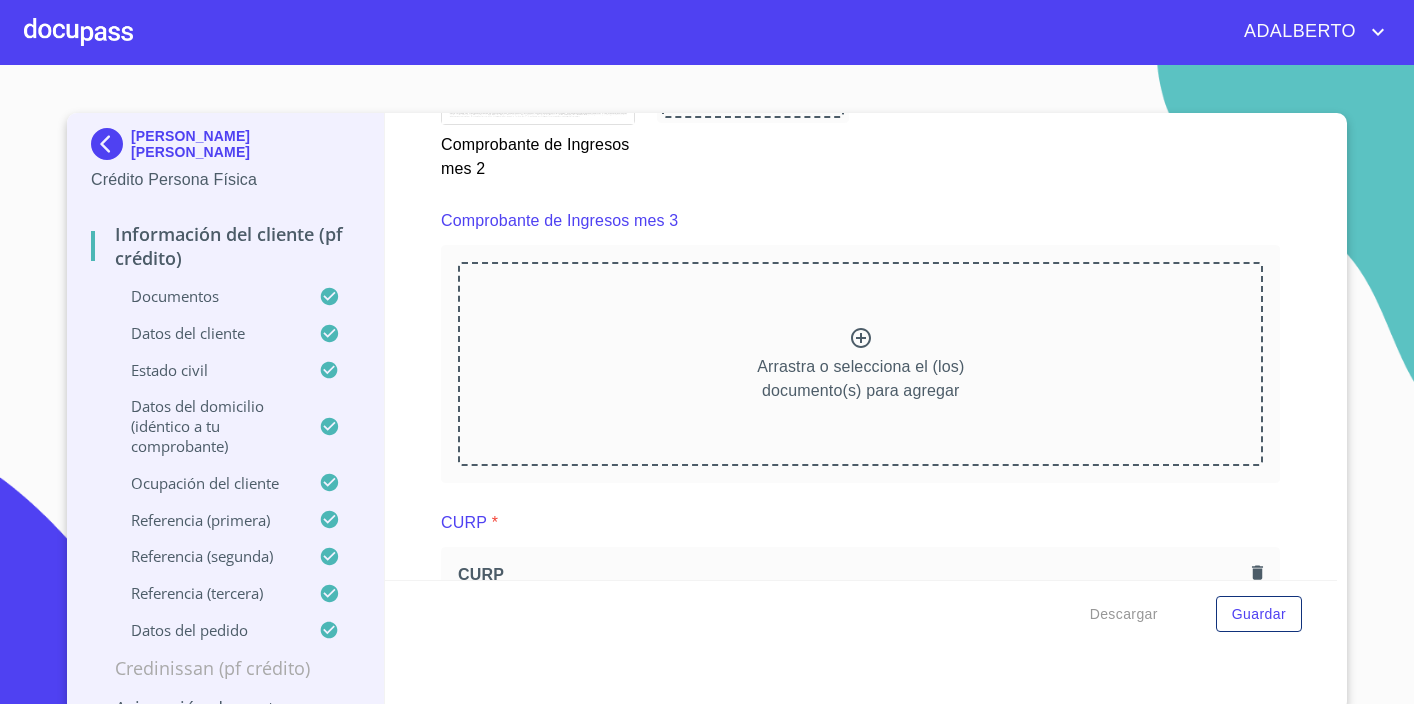 scroll, scrollTop: 3659, scrollLeft: 0, axis: vertical 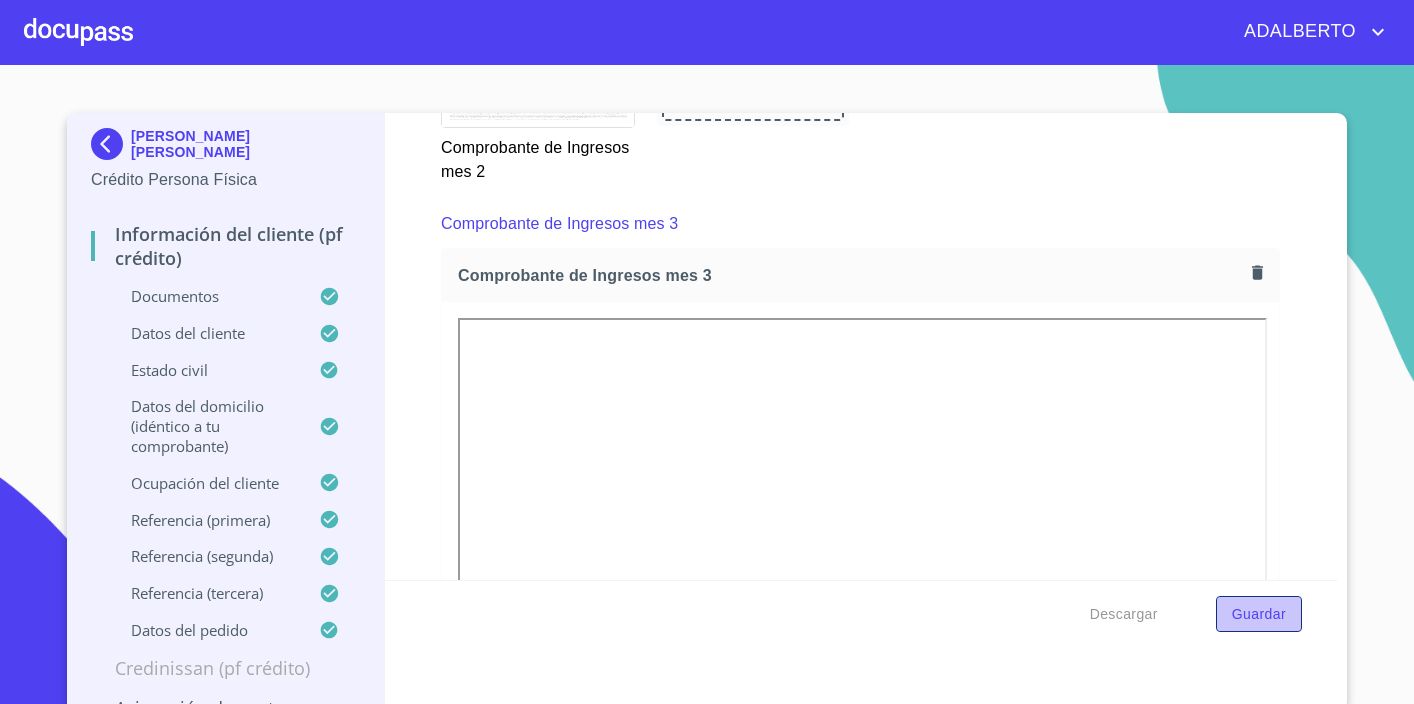 click on "Guardar" at bounding box center (1259, 614) 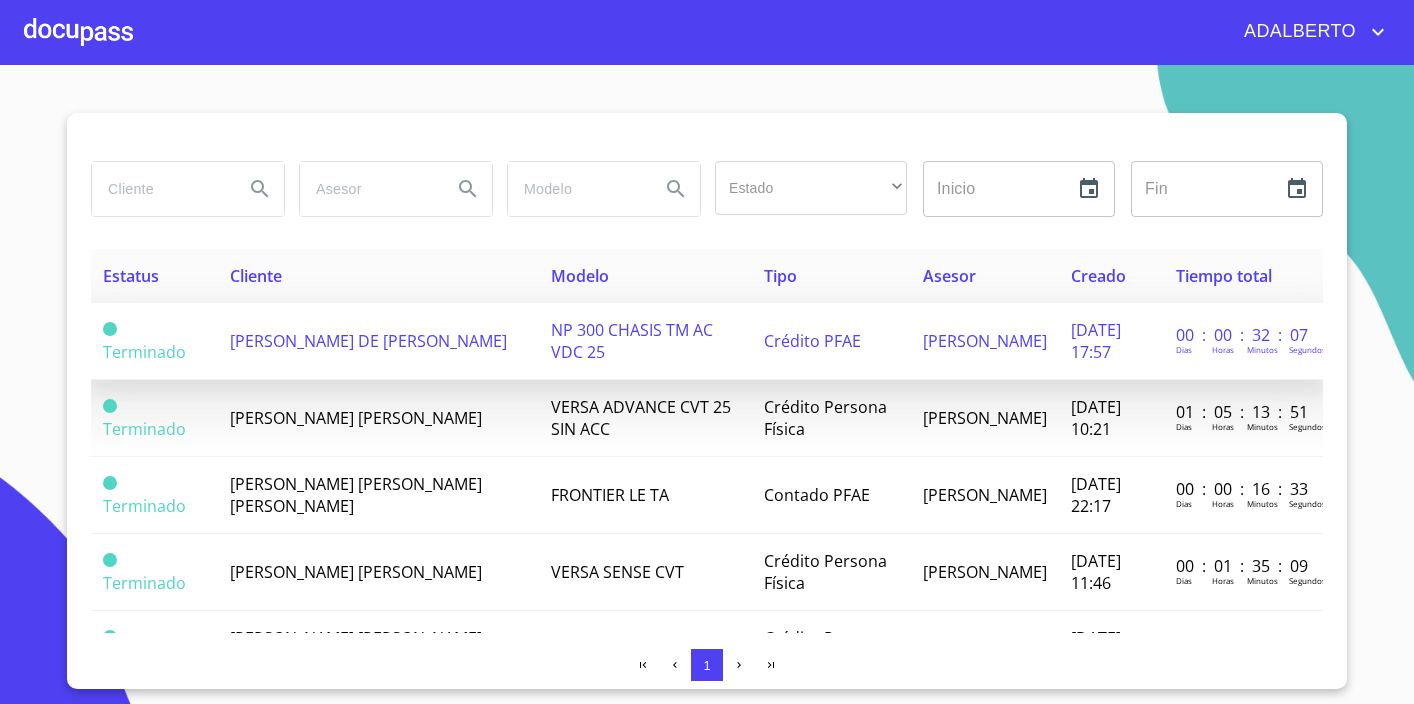 click on "[PERSON_NAME] DE [PERSON_NAME]" at bounding box center [368, 341] 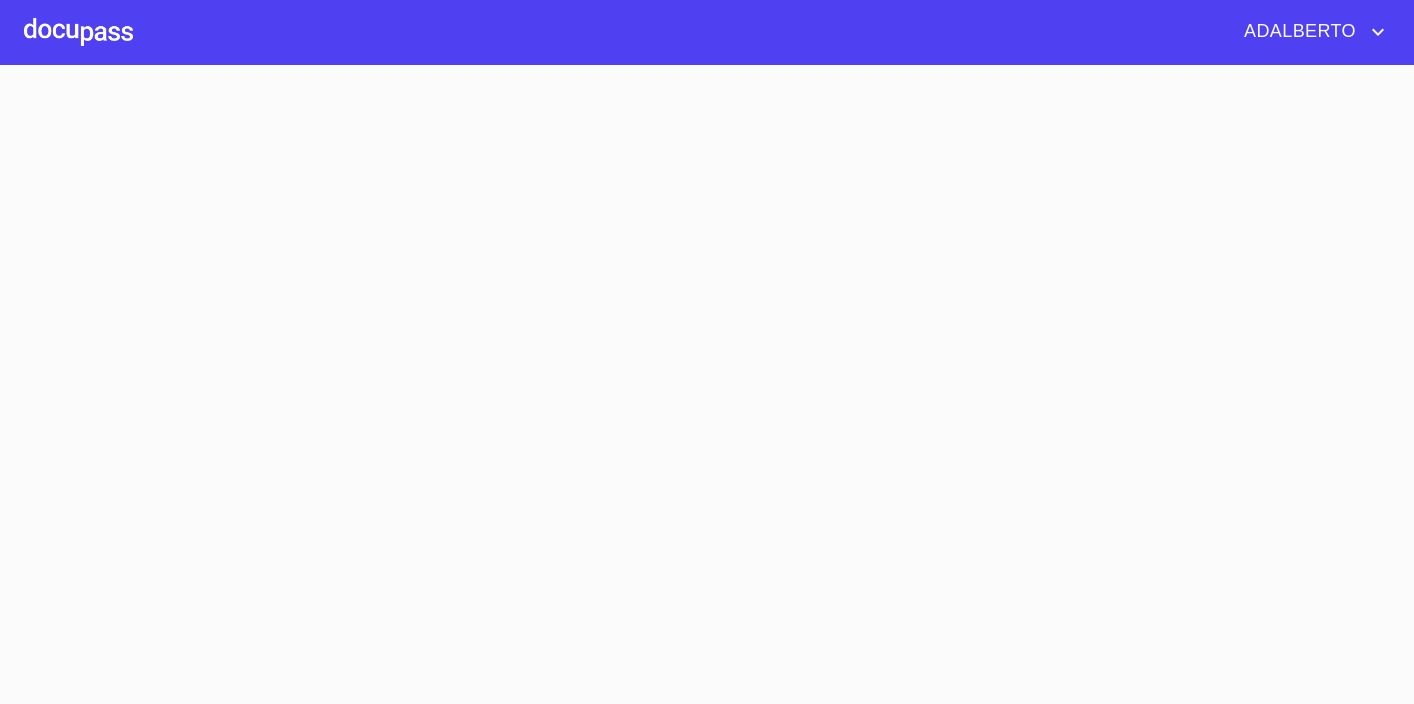 click at bounding box center (707, 384) 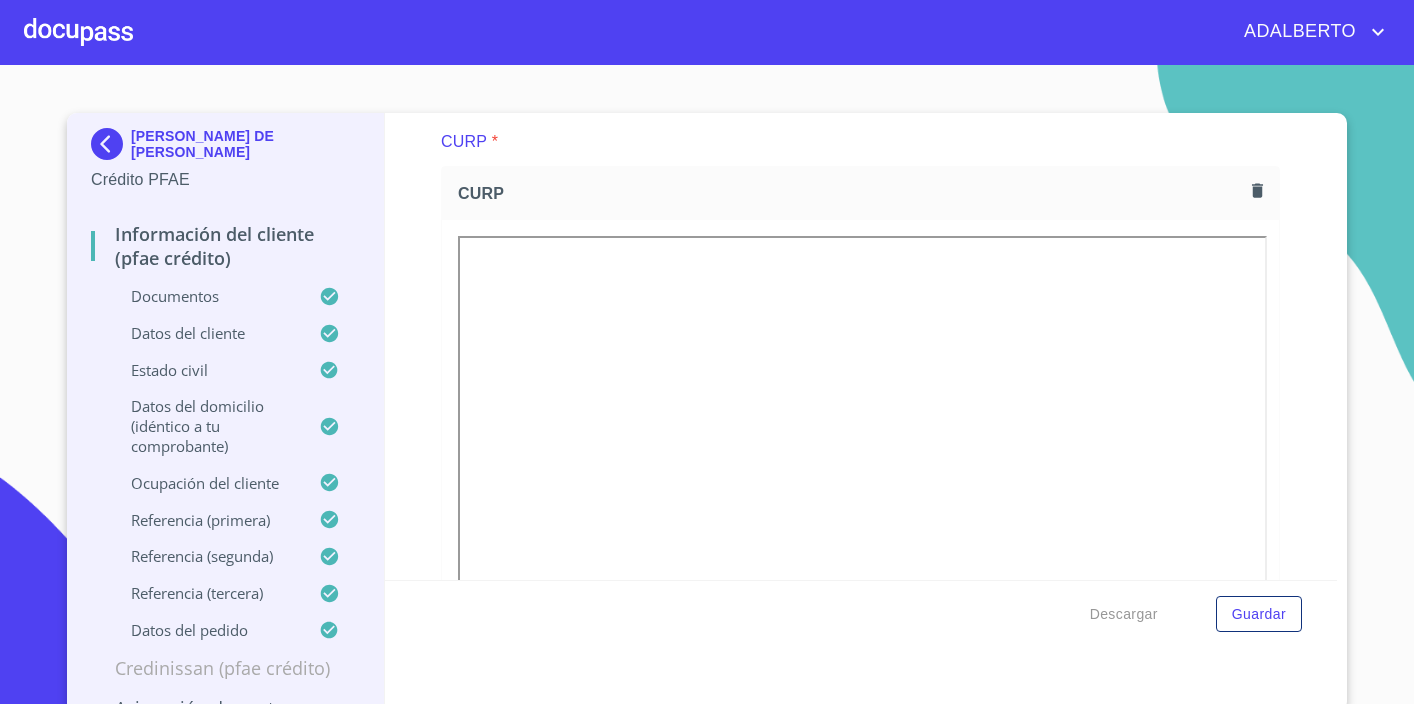 scroll, scrollTop: 4610, scrollLeft: 0, axis: vertical 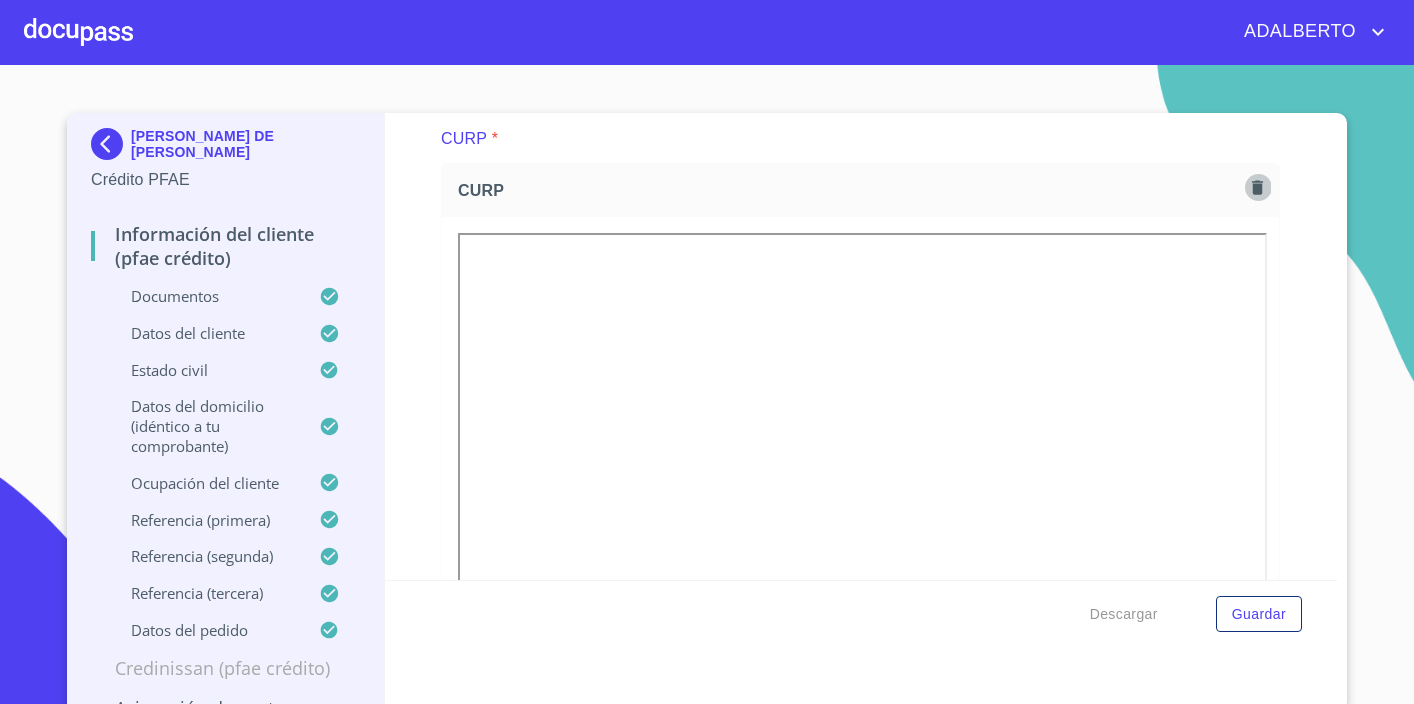click 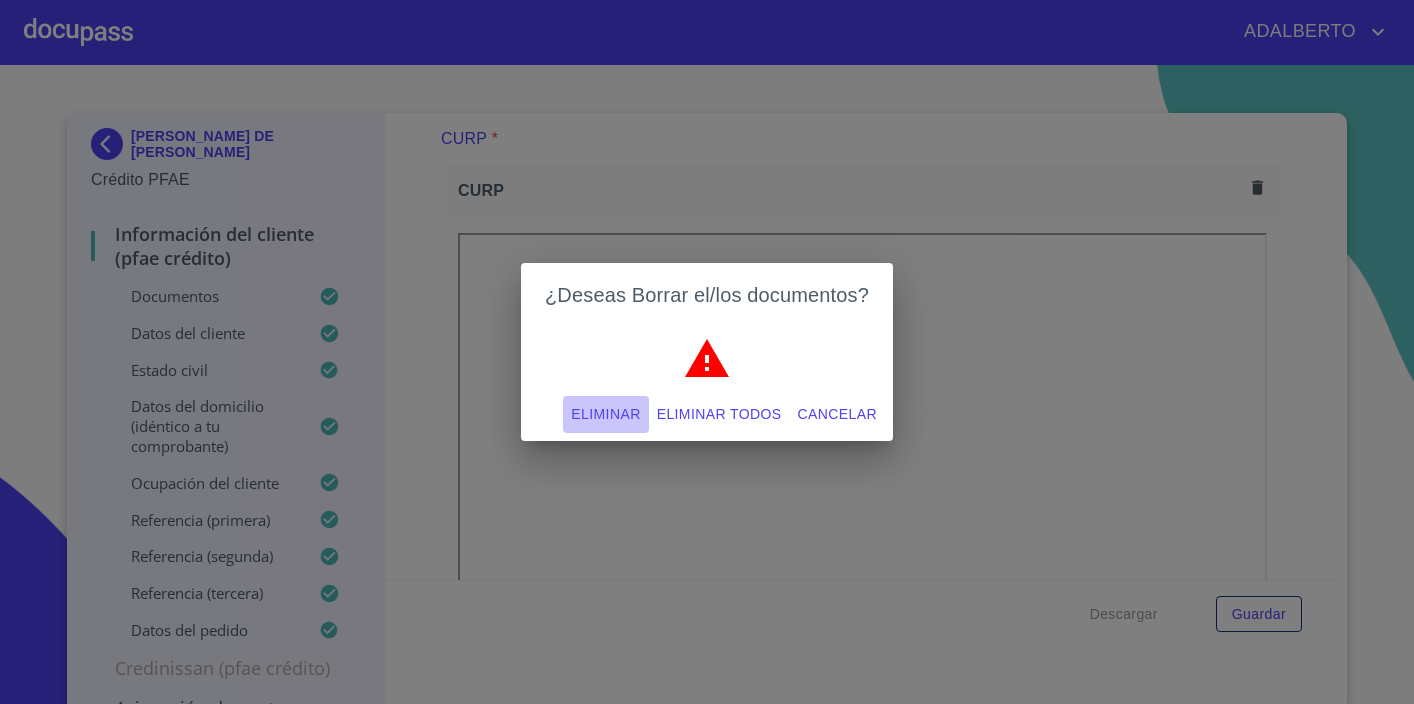 click on "Eliminar" at bounding box center (605, 414) 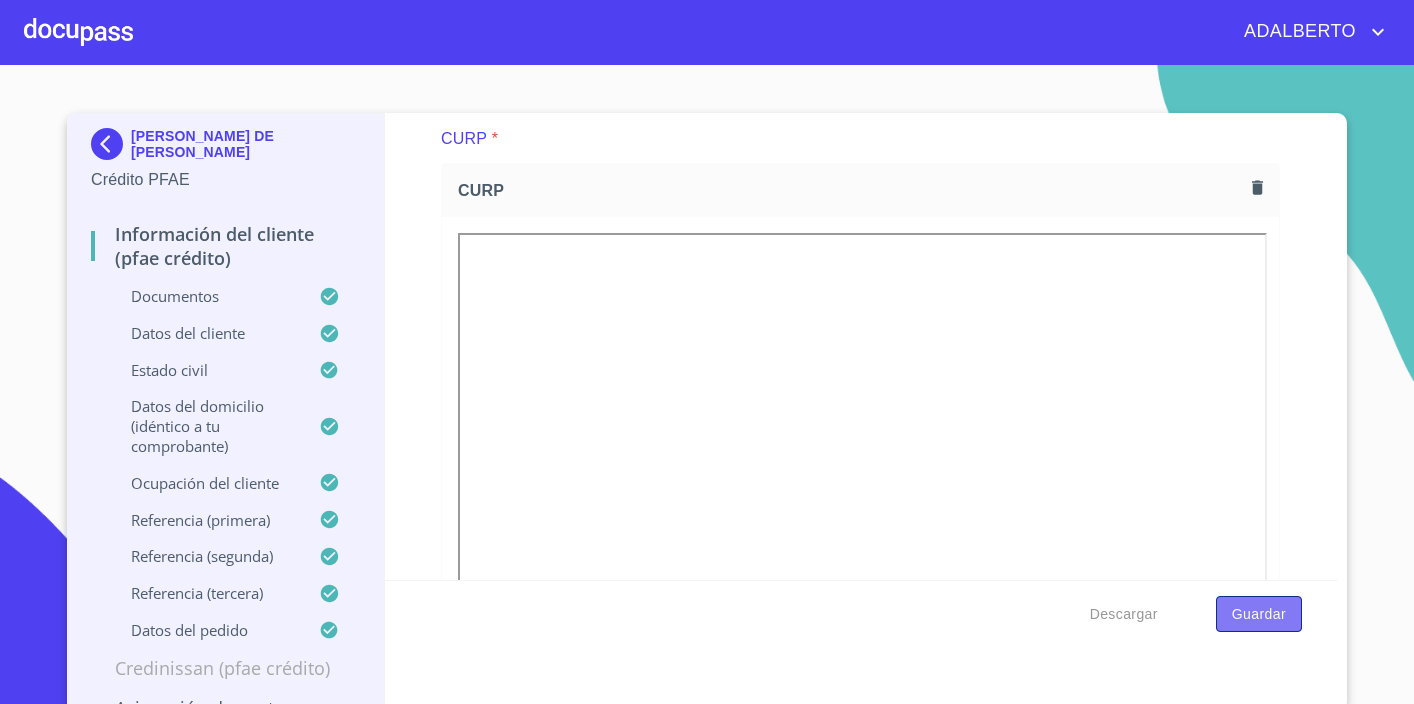 click on "Guardar" at bounding box center [1259, 614] 